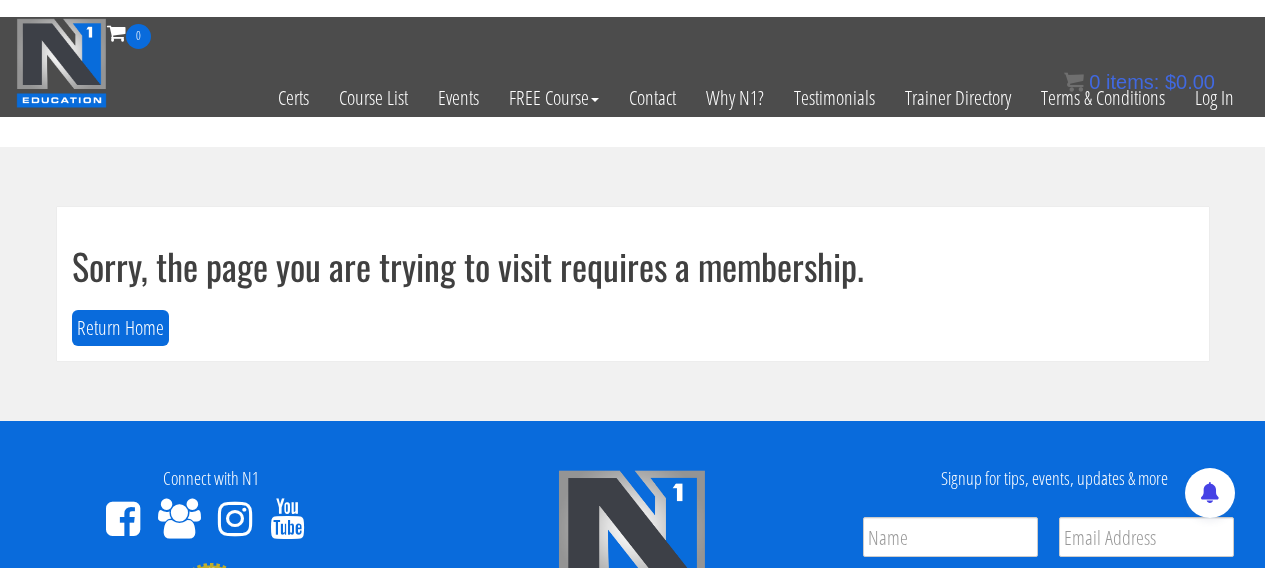 scroll, scrollTop: 0, scrollLeft: 0, axis: both 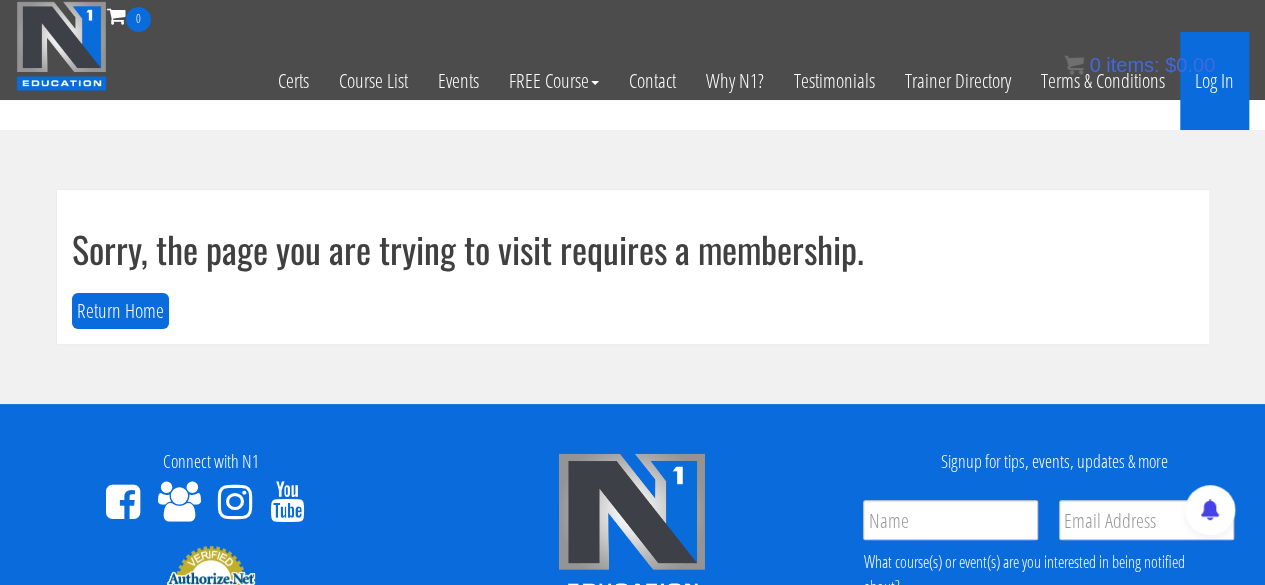 click on "Log In" at bounding box center [1214, 81] 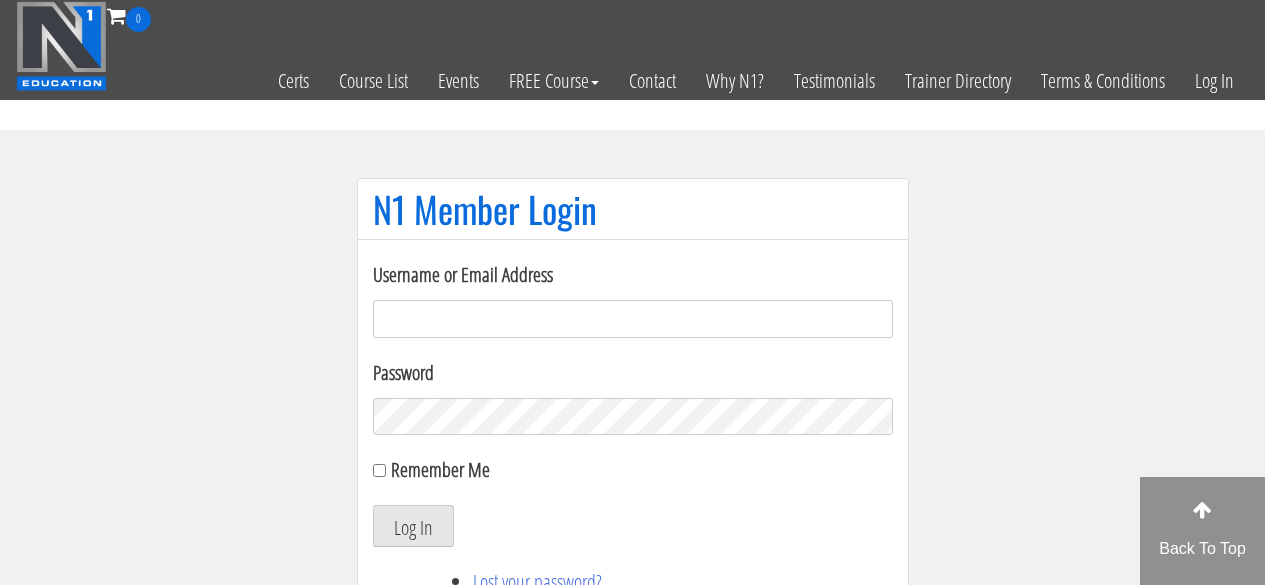 scroll, scrollTop: 0, scrollLeft: 0, axis: both 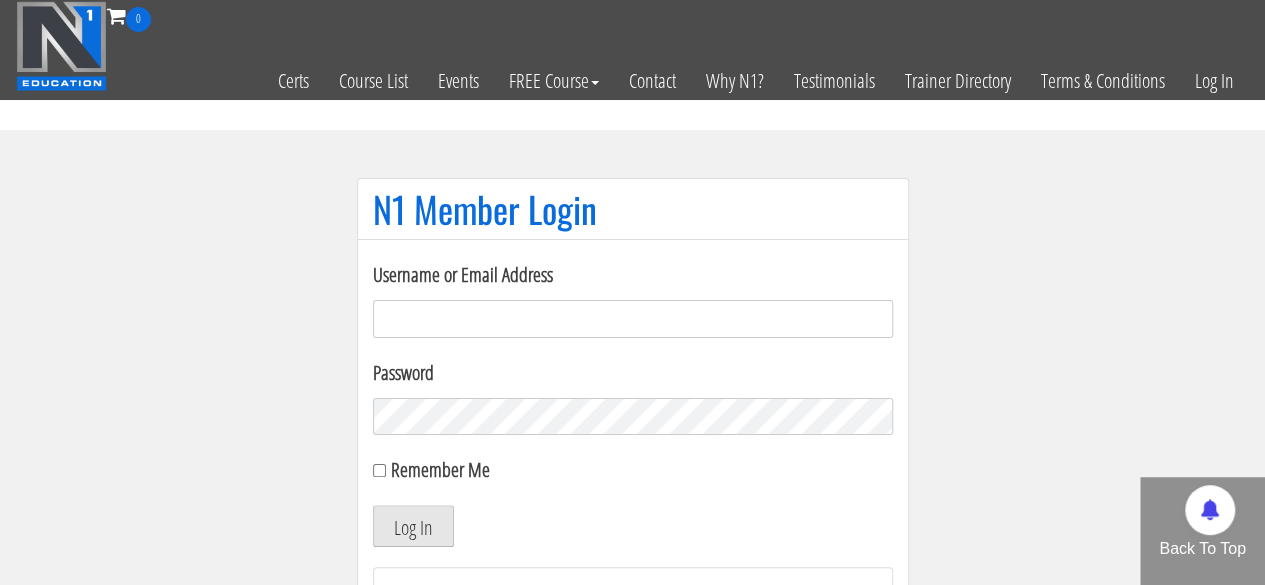 type on "podgorsek.blaz@gmail.com" 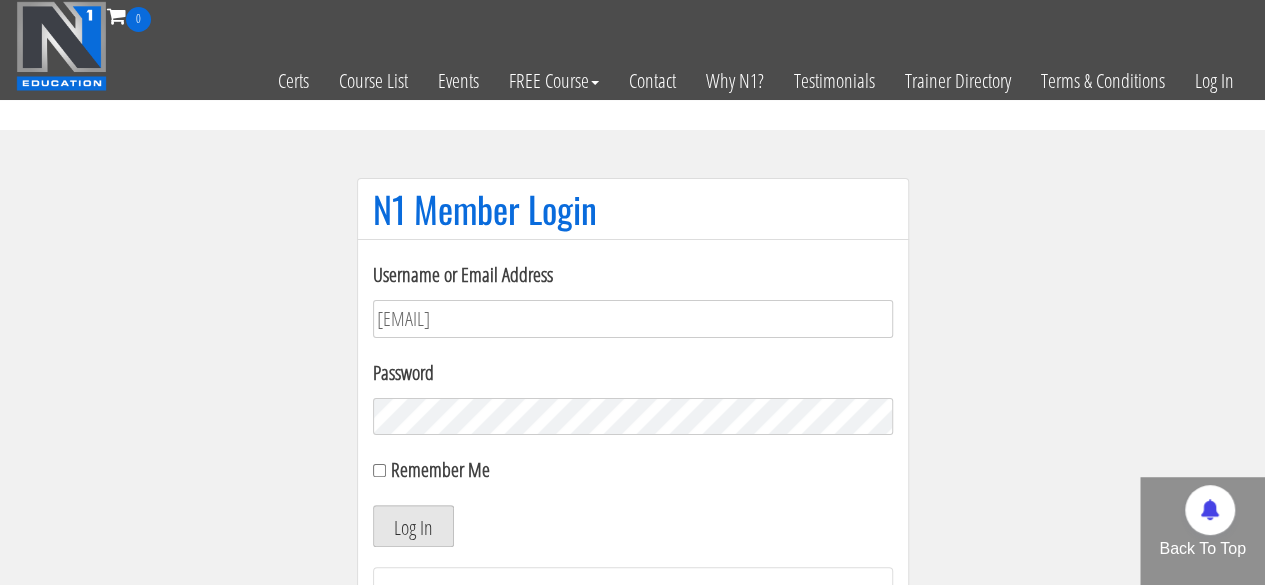 click on "Log In" at bounding box center (413, 526) 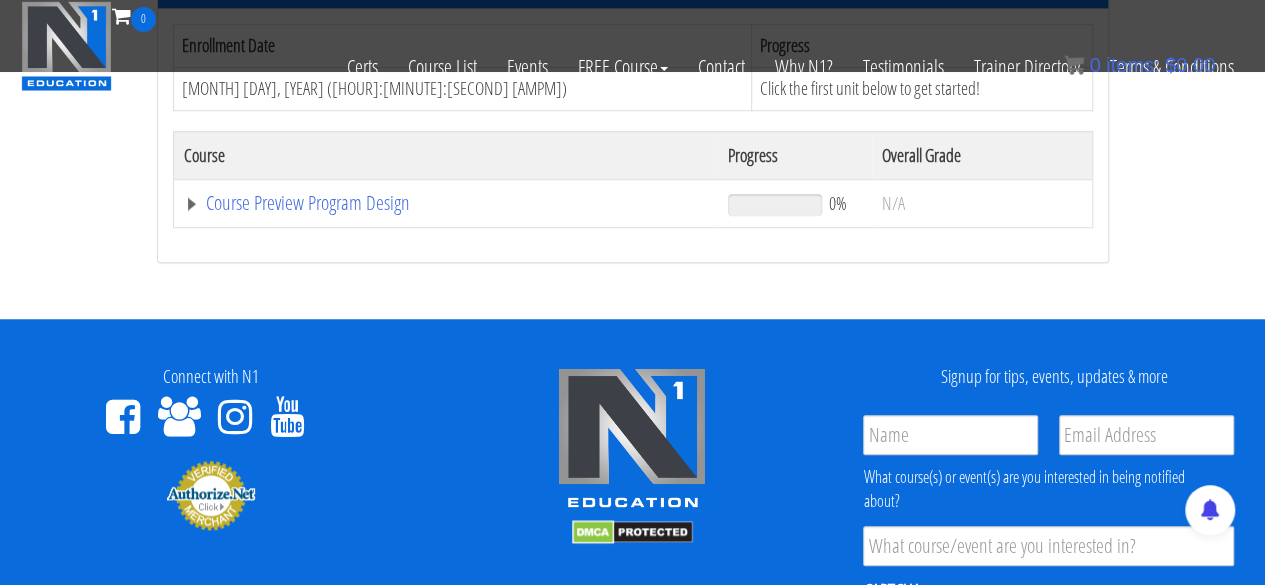 scroll, scrollTop: 0, scrollLeft: 0, axis: both 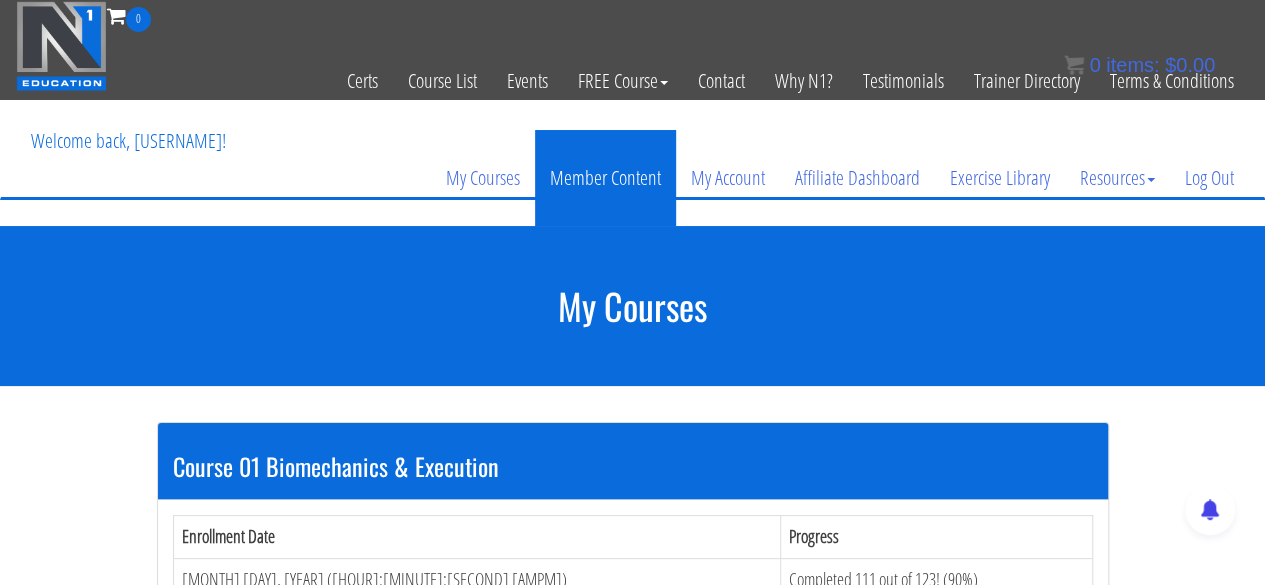 click on "Member Content" at bounding box center (605, 178) 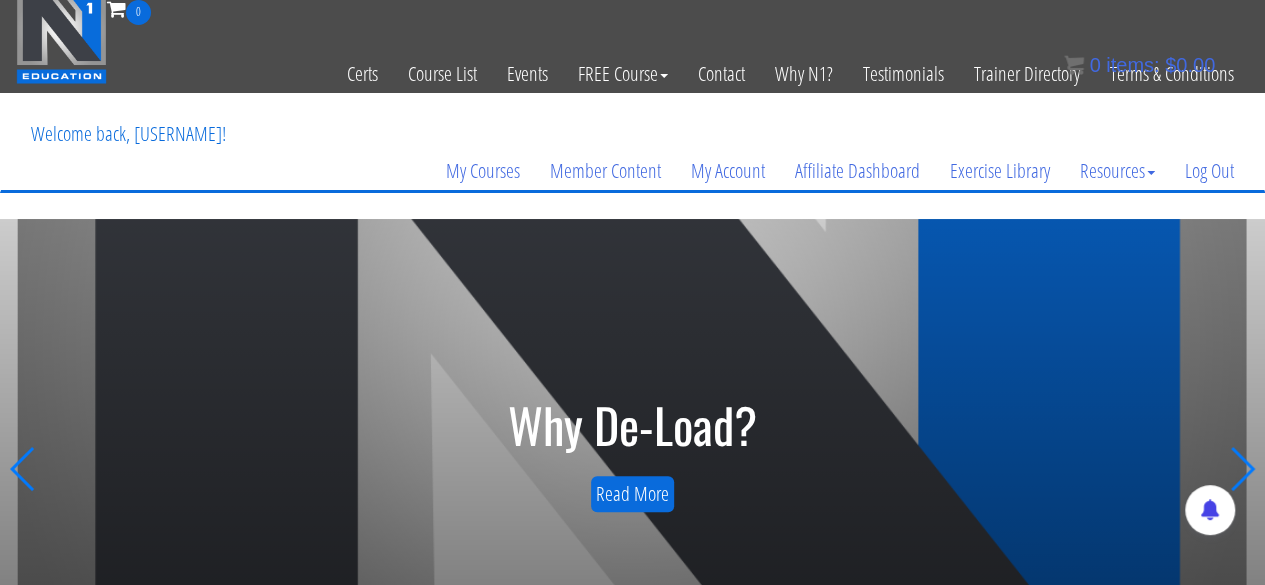 scroll, scrollTop: 0, scrollLeft: 0, axis: both 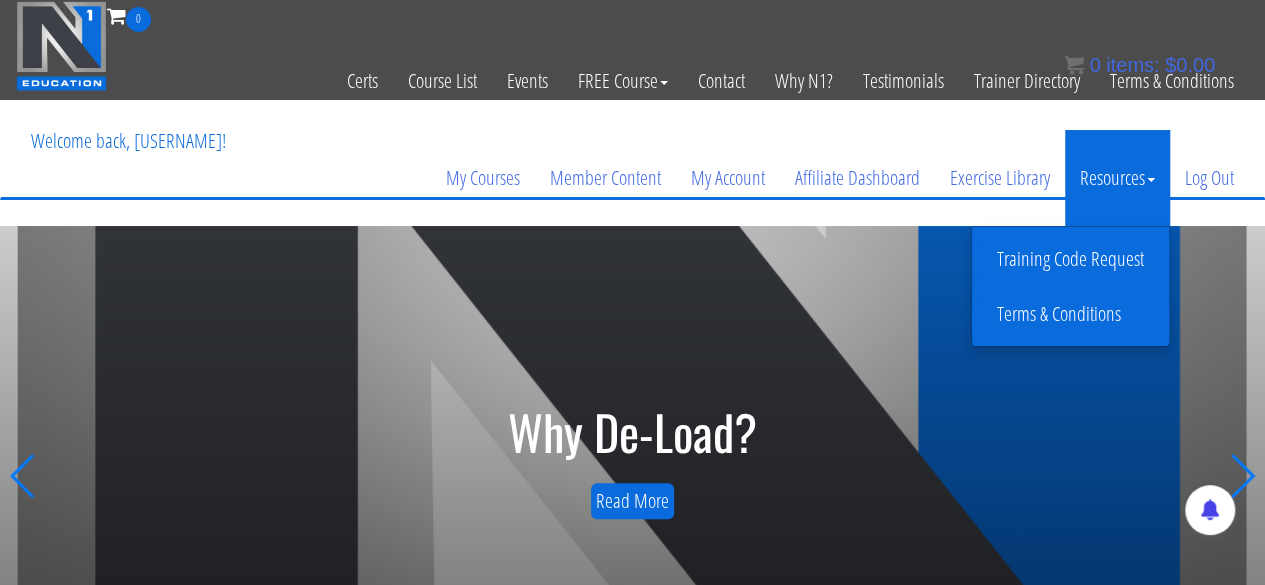 click on "Training Code Request" at bounding box center (1070, 259) 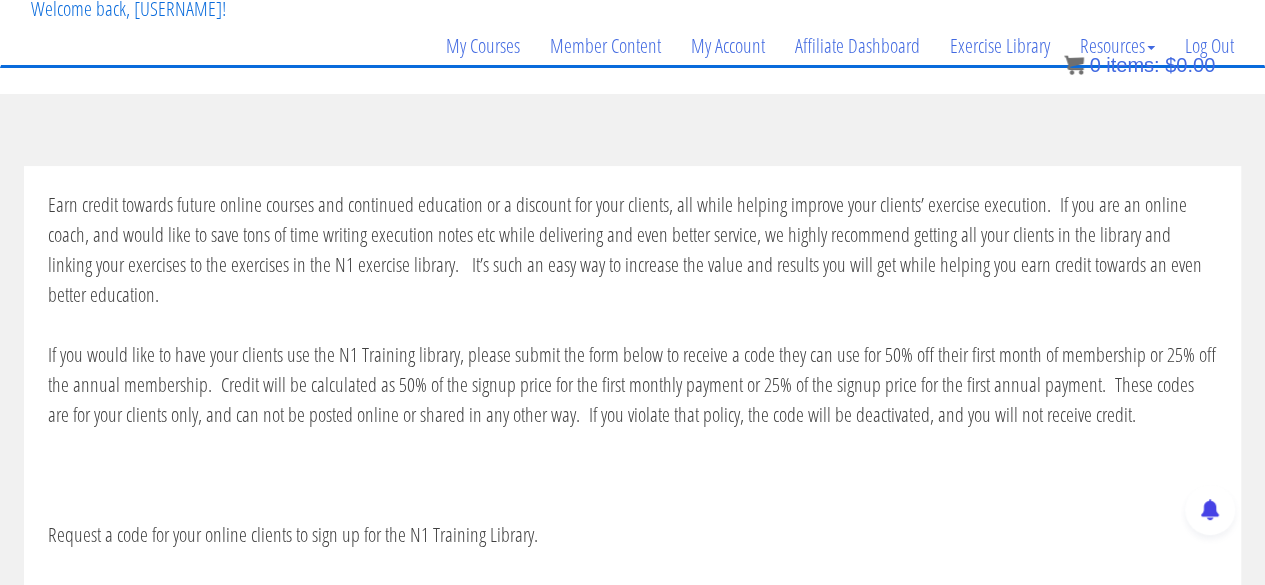 scroll, scrollTop: 0, scrollLeft: 0, axis: both 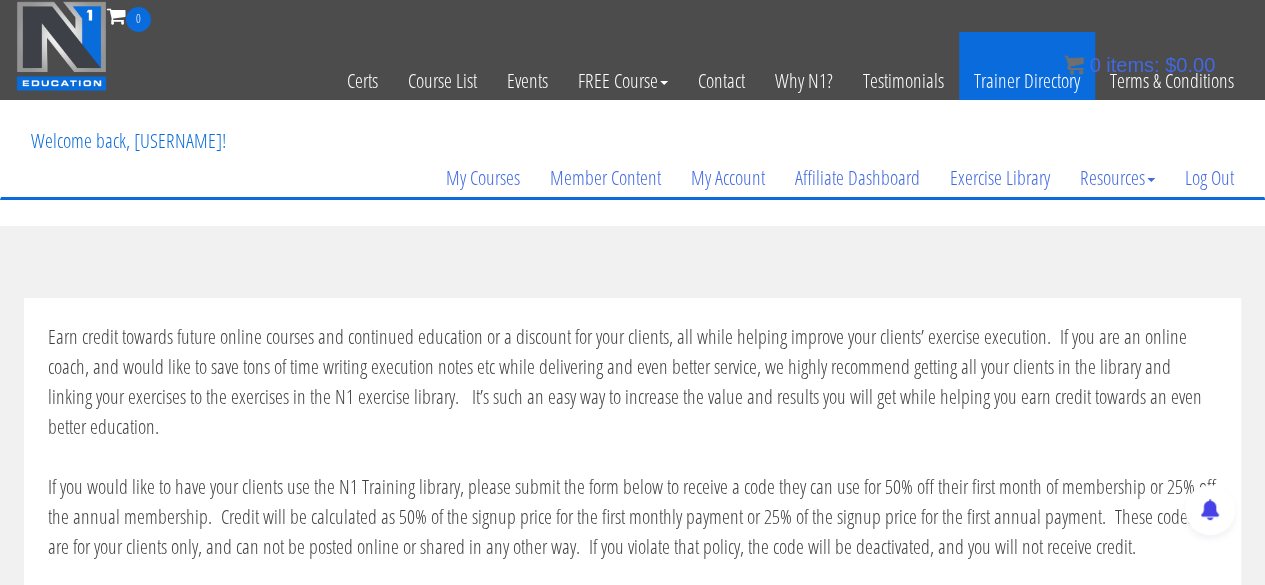 click on "Trainer Directory" at bounding box center [1027, 81] 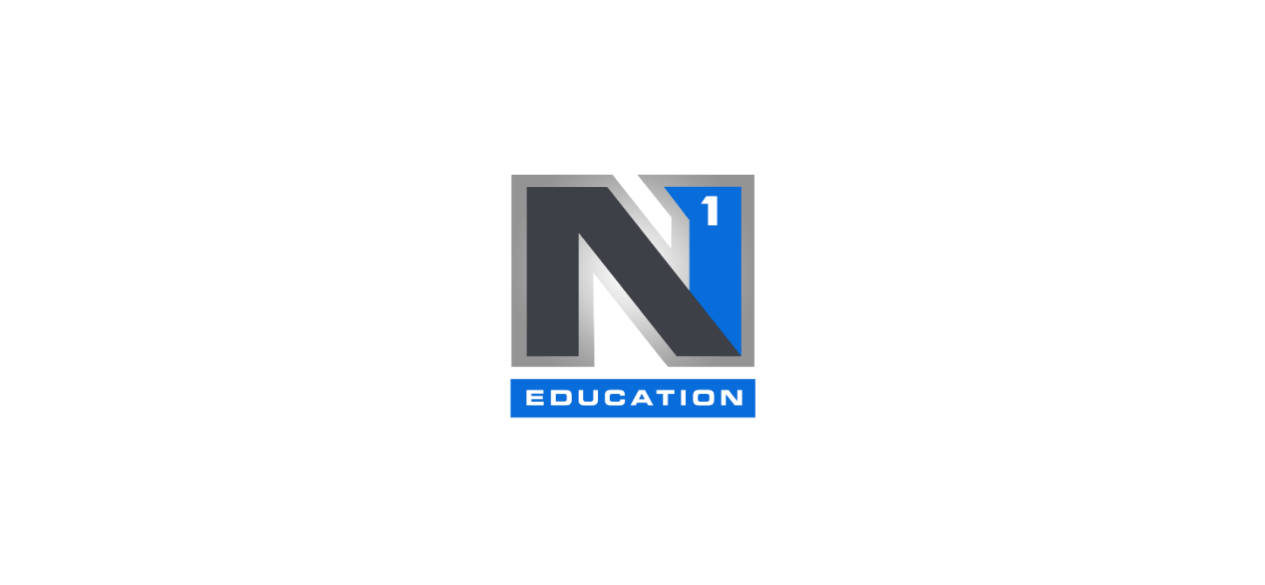 select 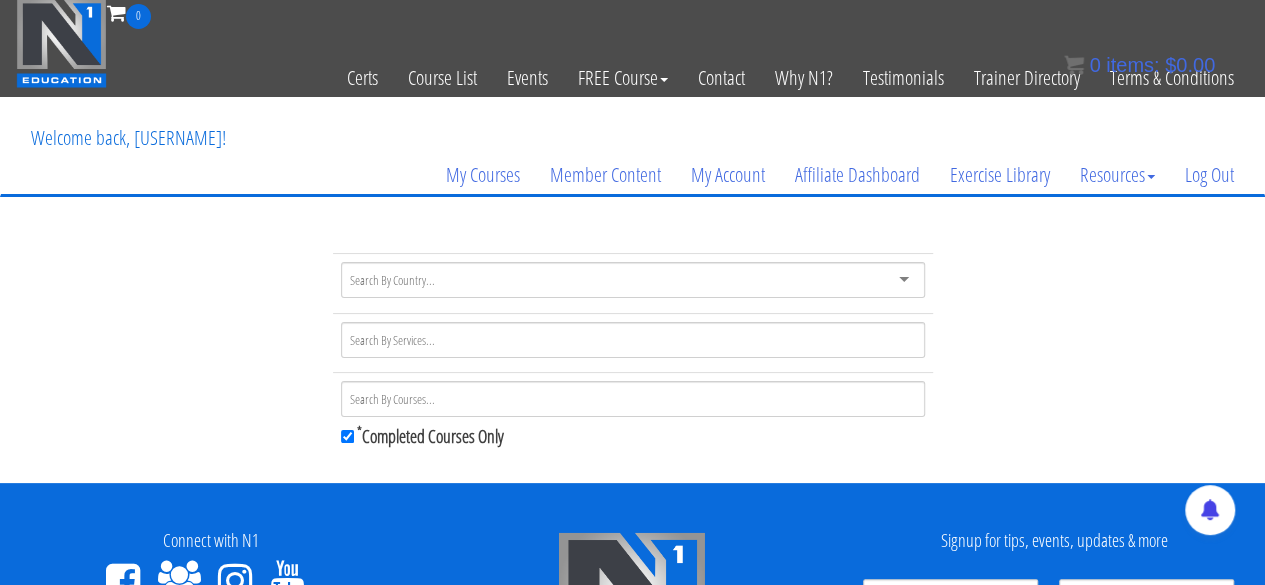 scroll, scrollTop: 0, scrollLeft: 0, axis: both 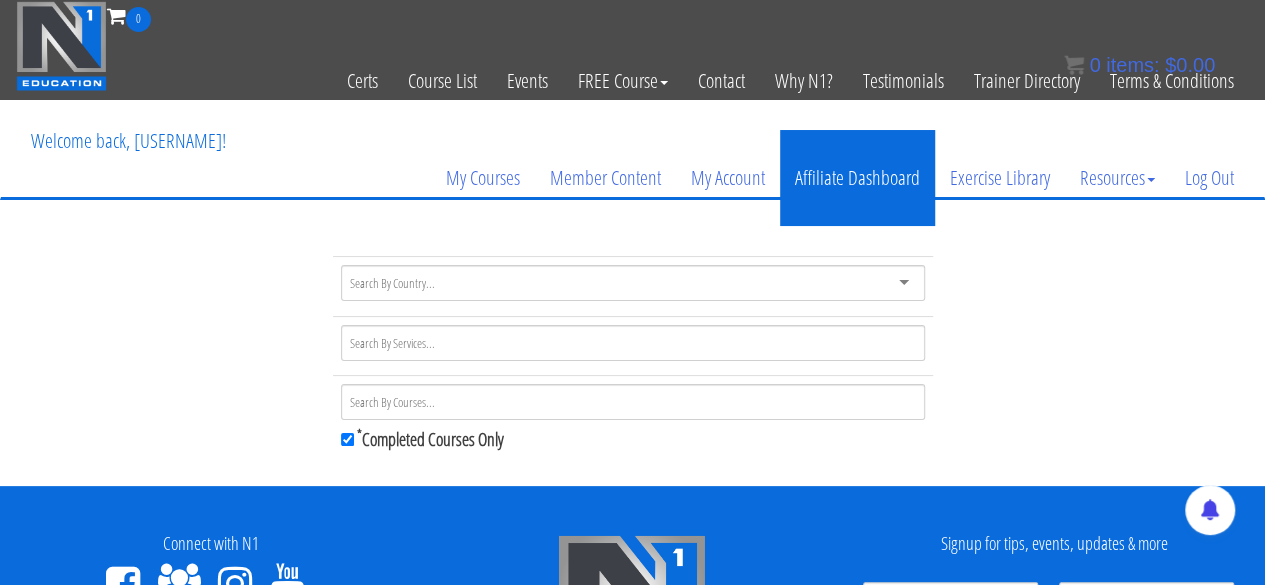 click on "Affiliate Dashboard" at bounding box center [857, 178] 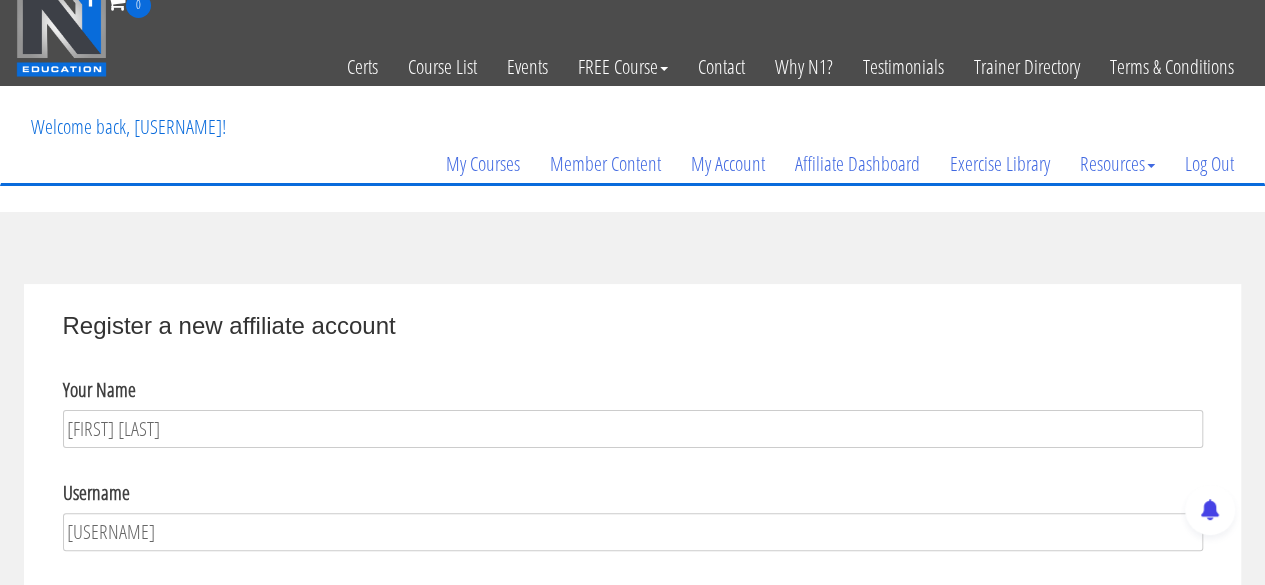 scroll, scrollTop: 4, scrollLeft: 0, axis: vertical 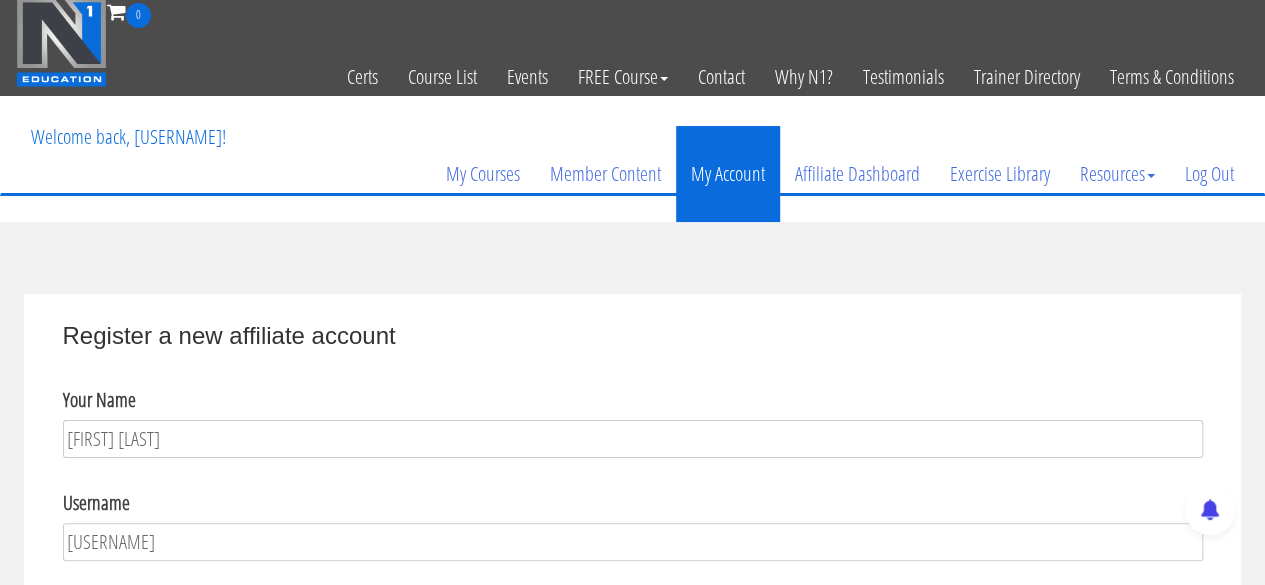 click on "My Account" at bounding box center [728, 174] 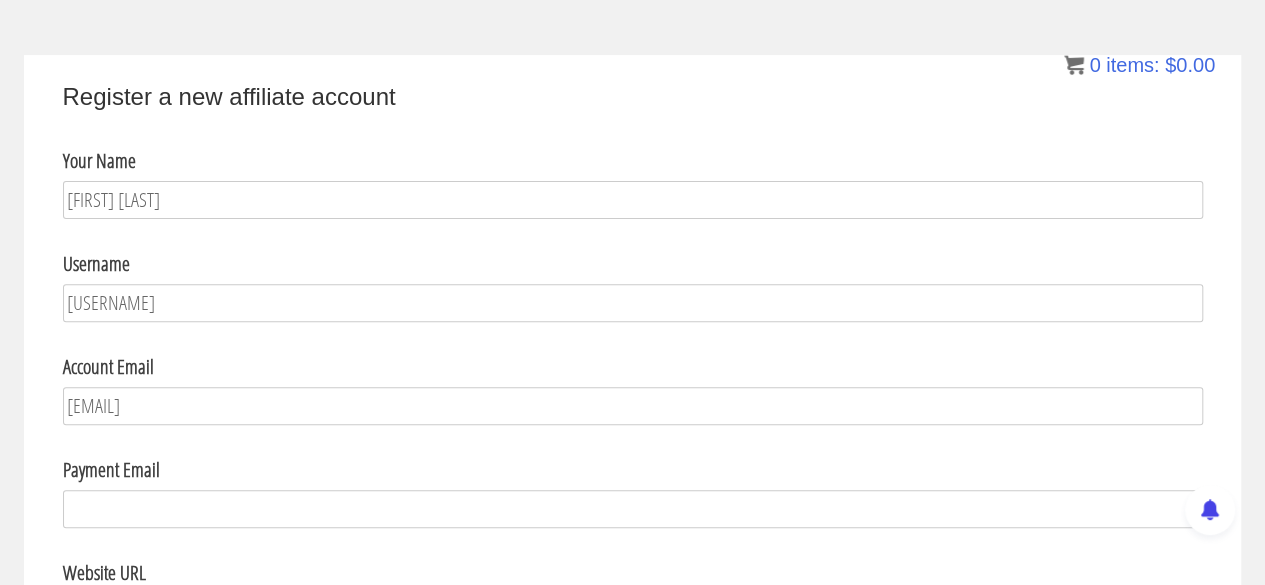 scroll, scrollTop: 130, scrollLeft: 0, axis: vertical 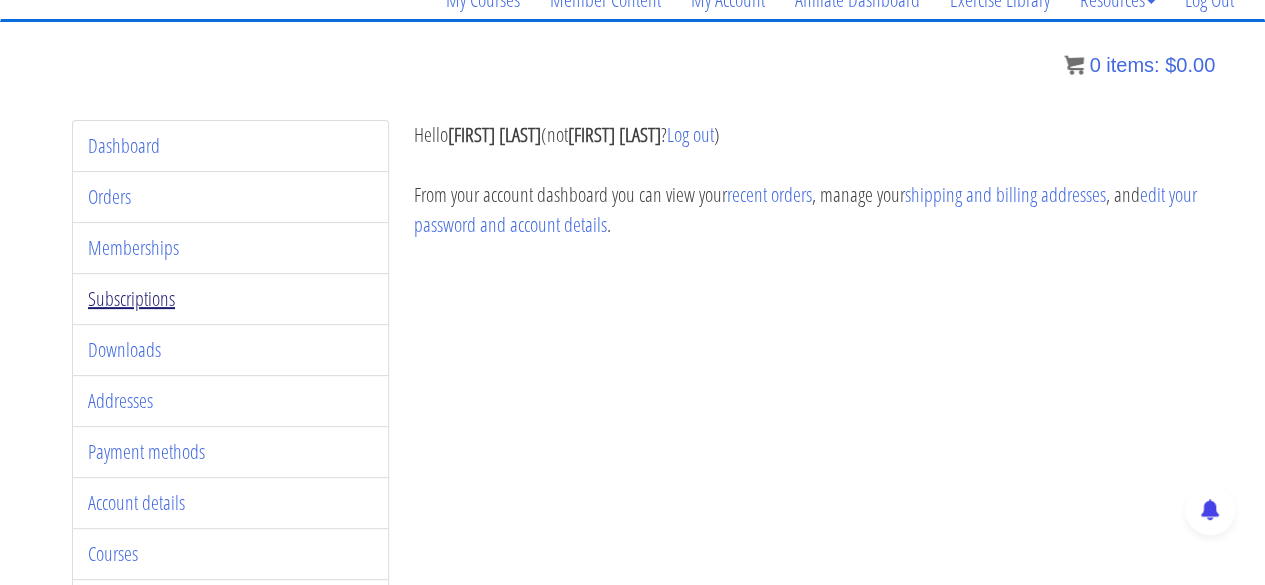 click on "Subscriptions" at bounding box center (131, 298) 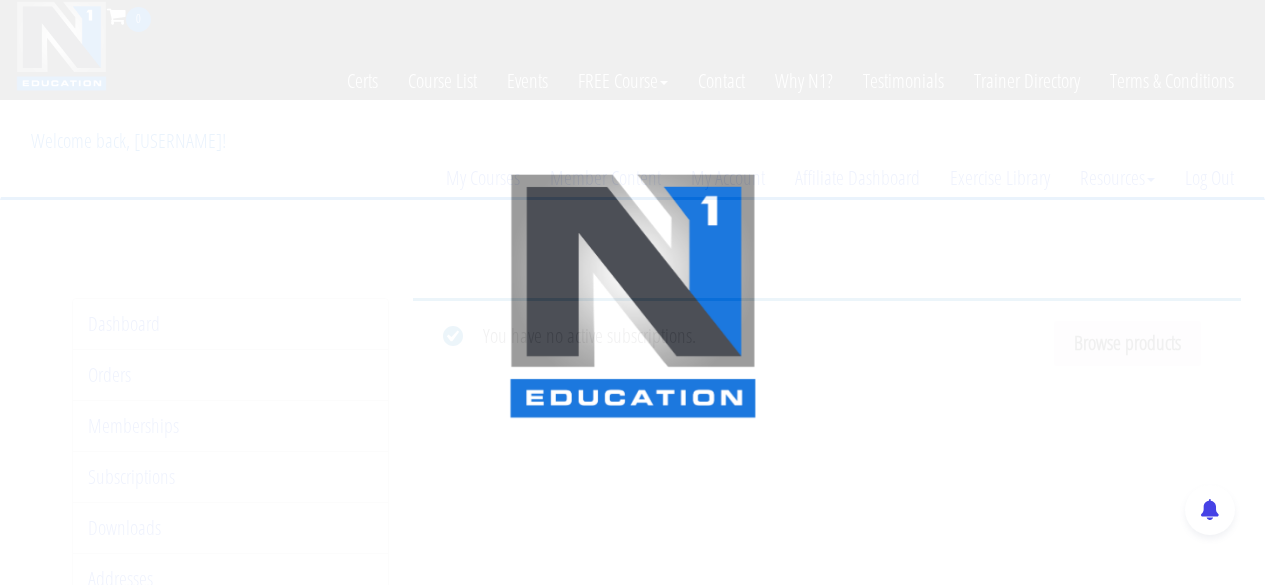 scroll, scrollTop: 0, scrollLeft: 0, axis: both 